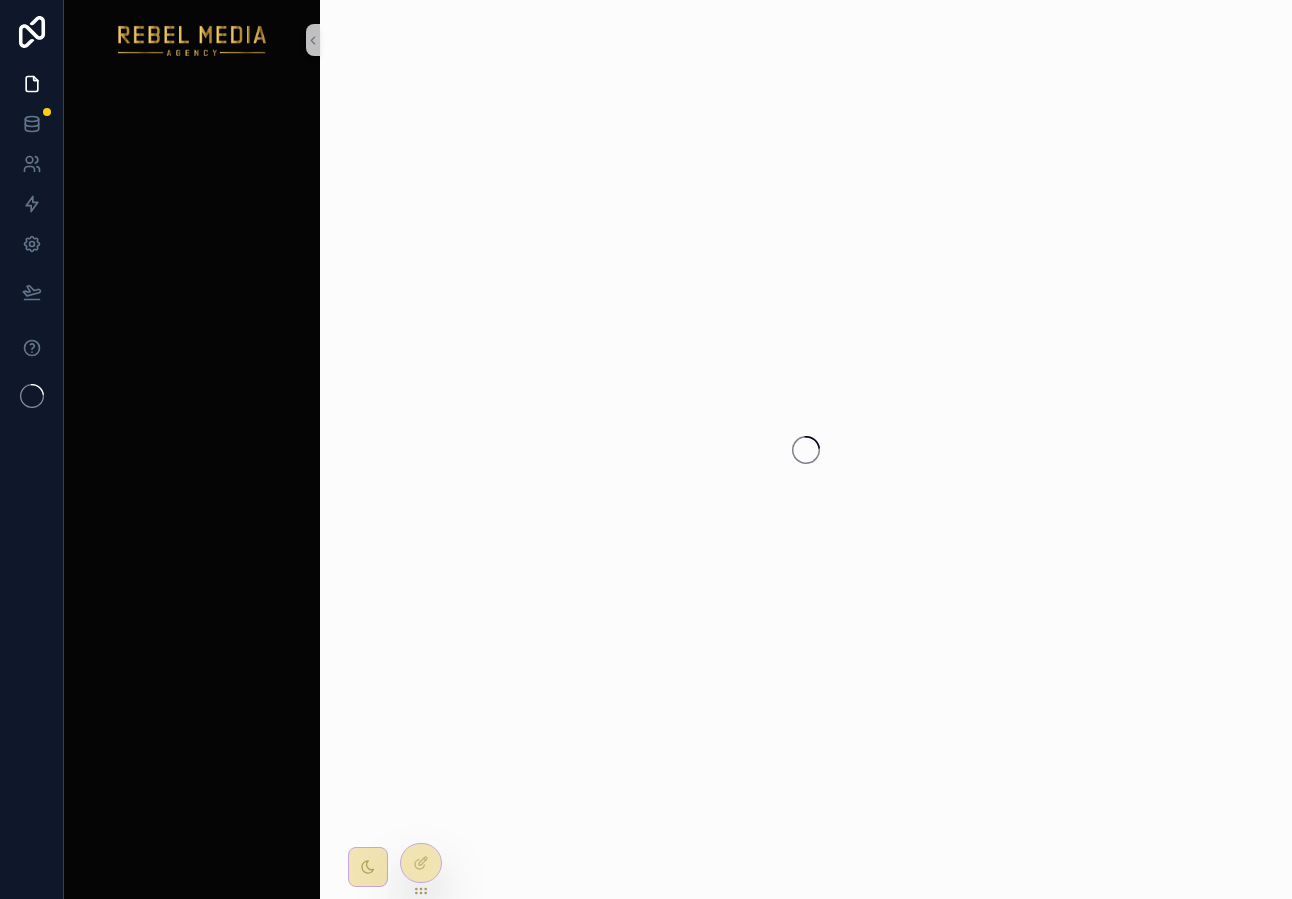 scroll, scrollTop: 0, scrollLeft: 0, axis: both 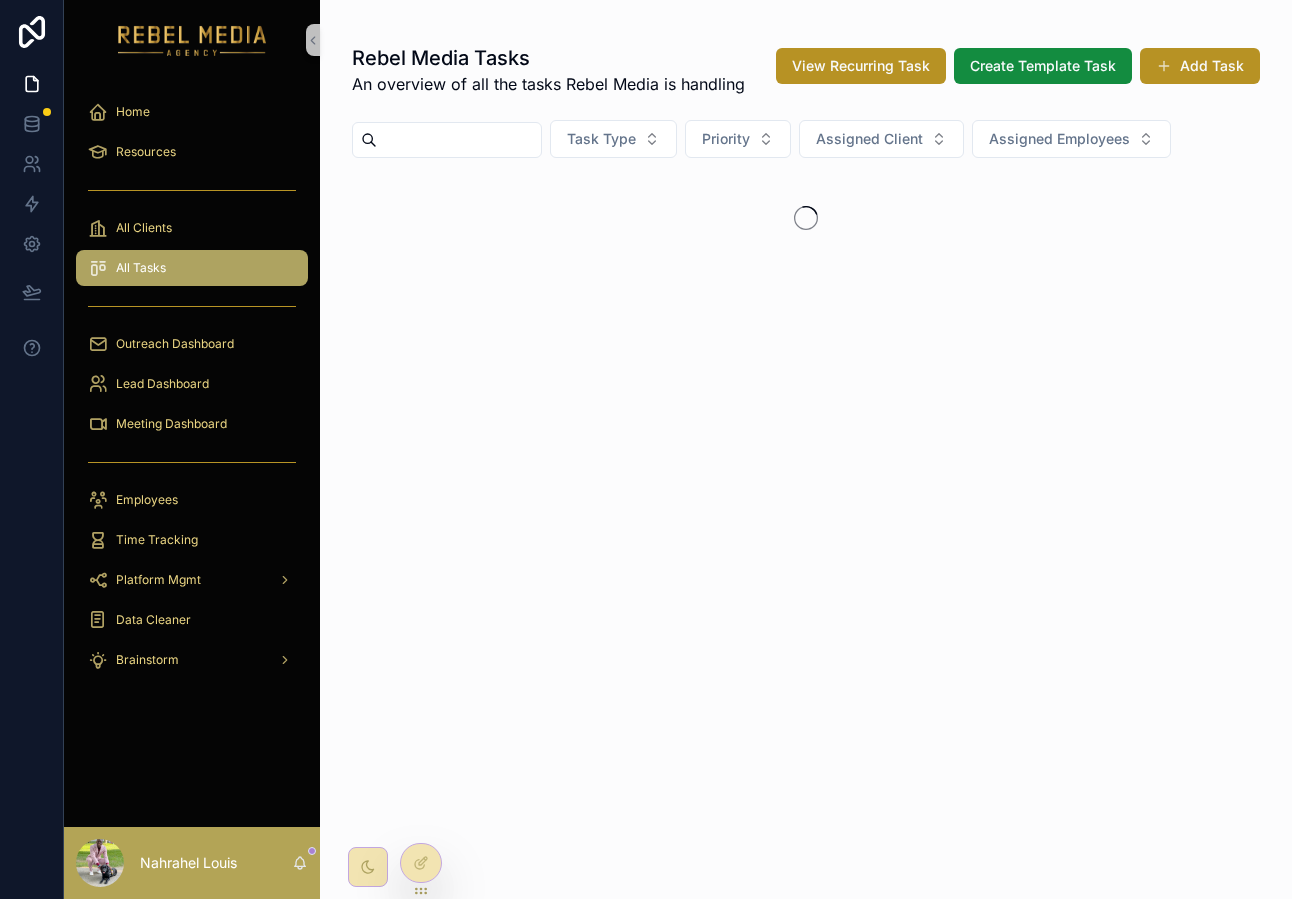 click on "All Clients" at bounding box center (192, 228) 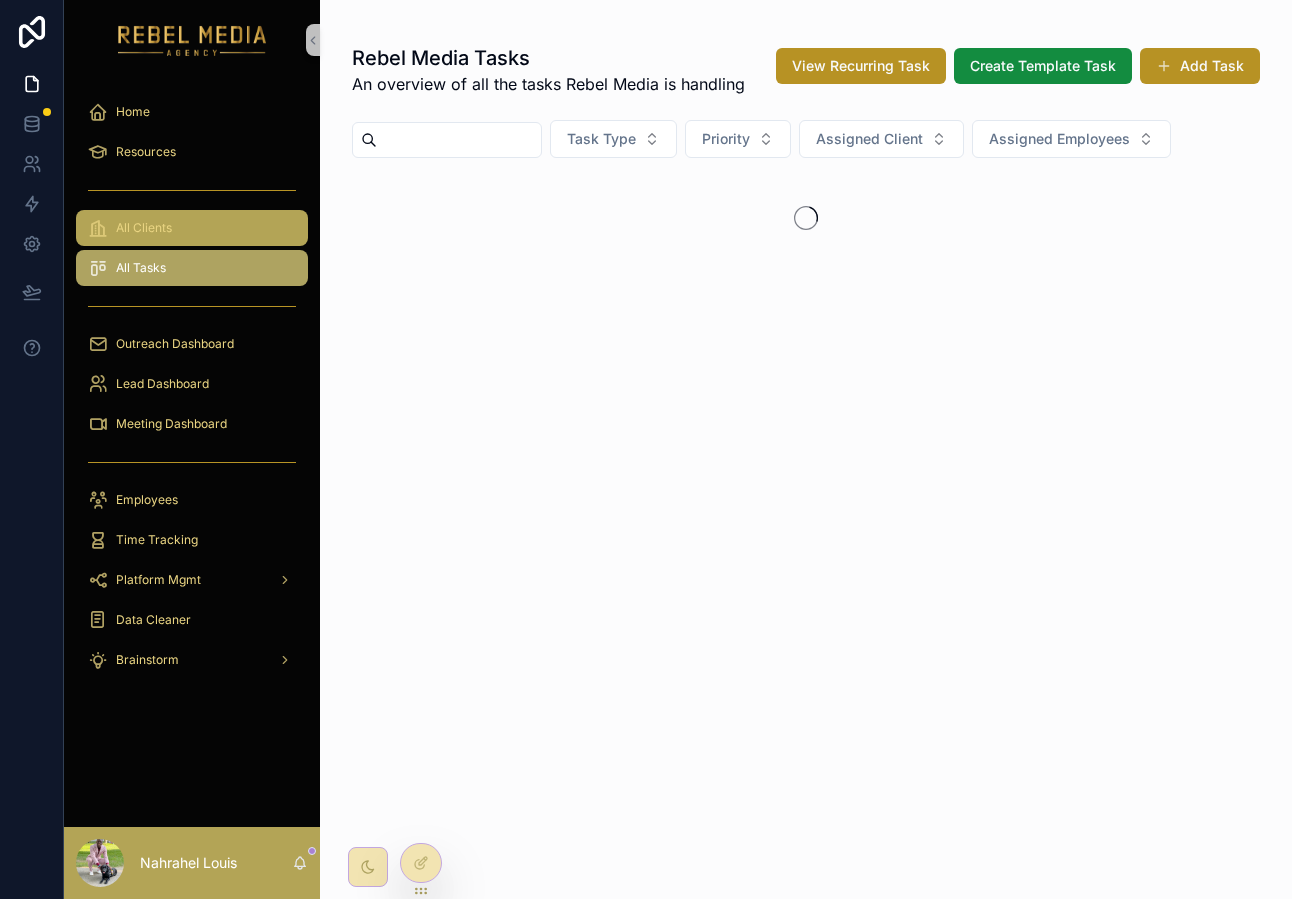 click on "All Clients" at bounding box center [144, 228] 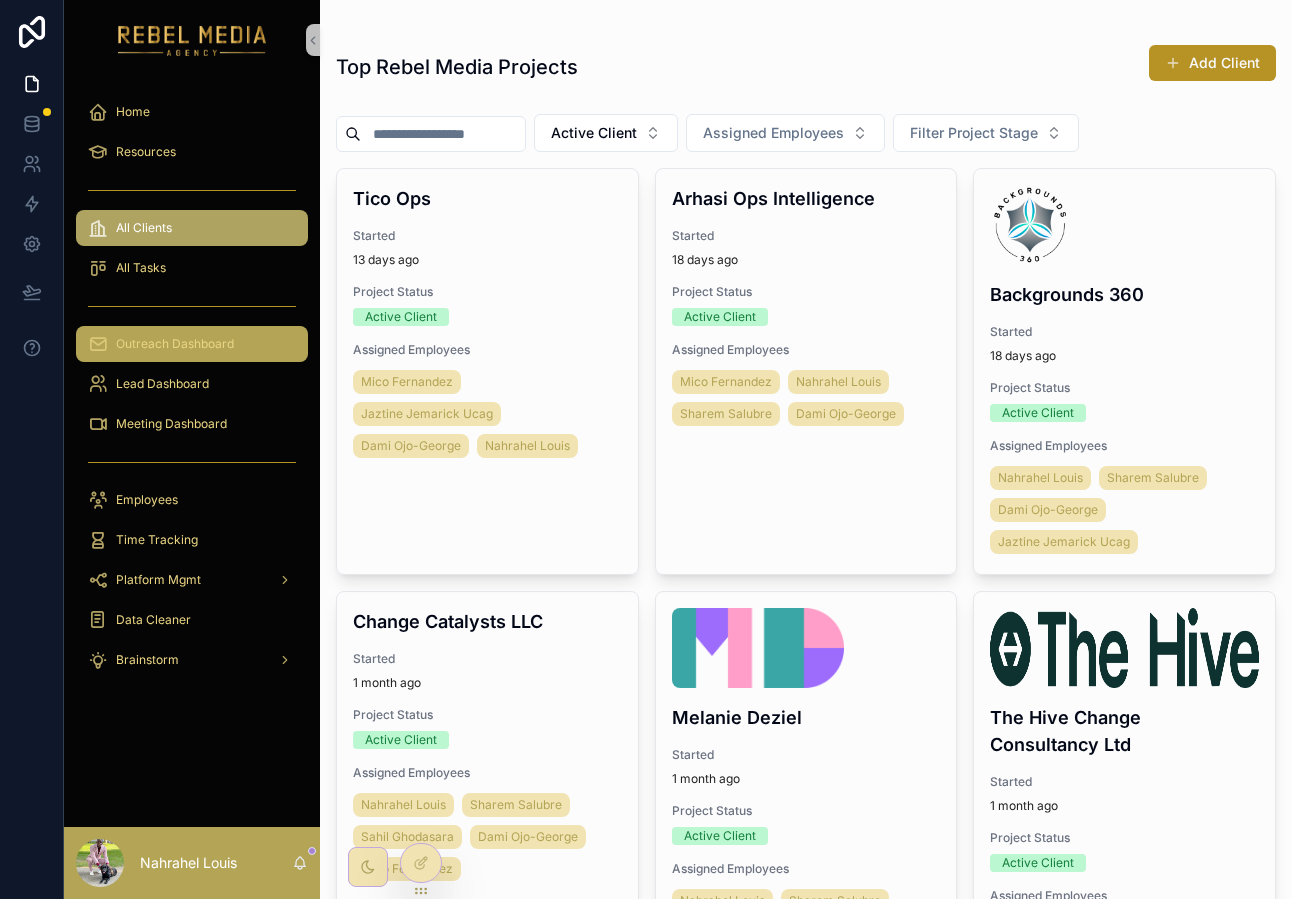 click on "Outreach Dashboard" at bounding box center [192, 344] 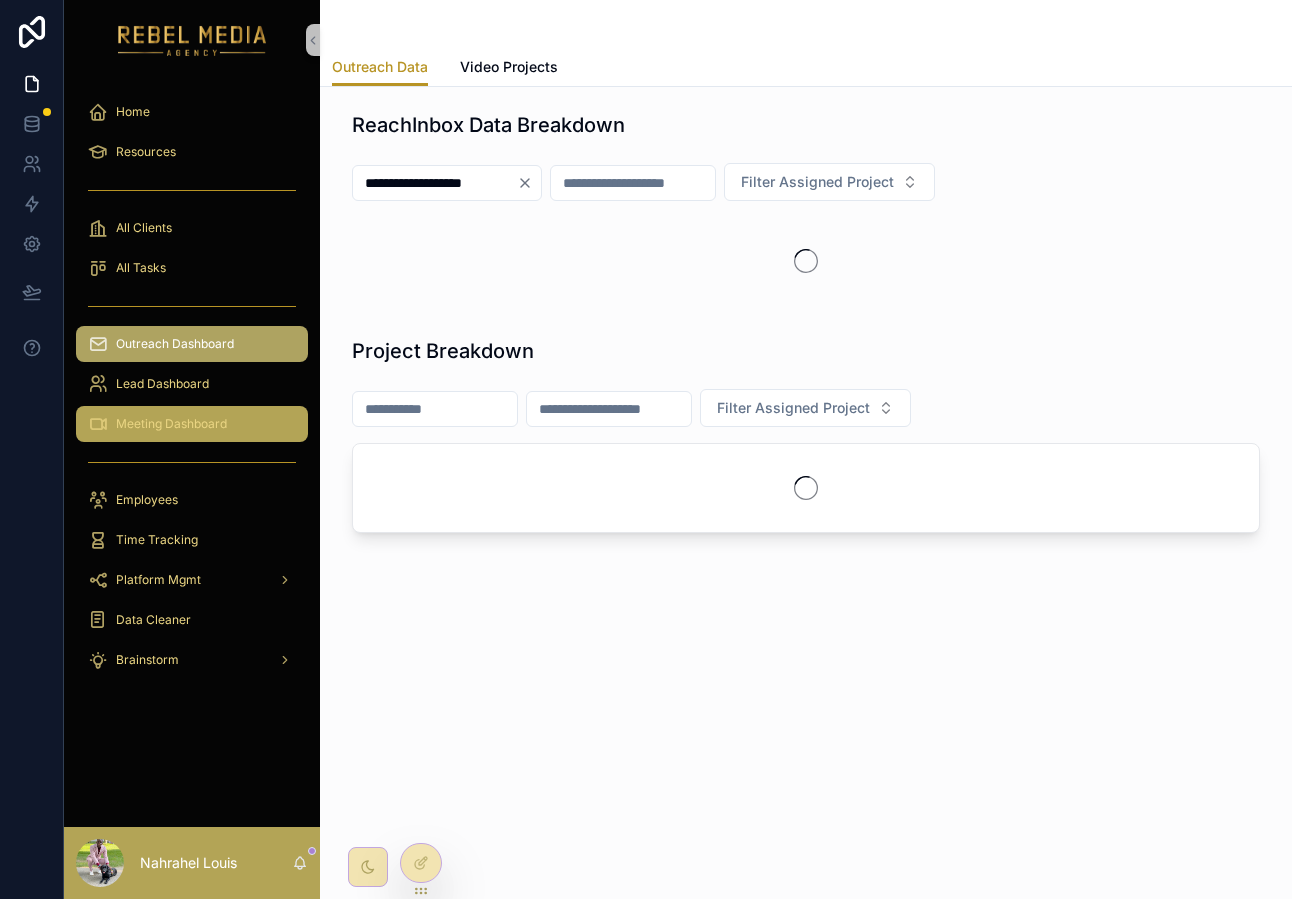 click on "Meeting Dashboard" at bounding box center (171, 424) 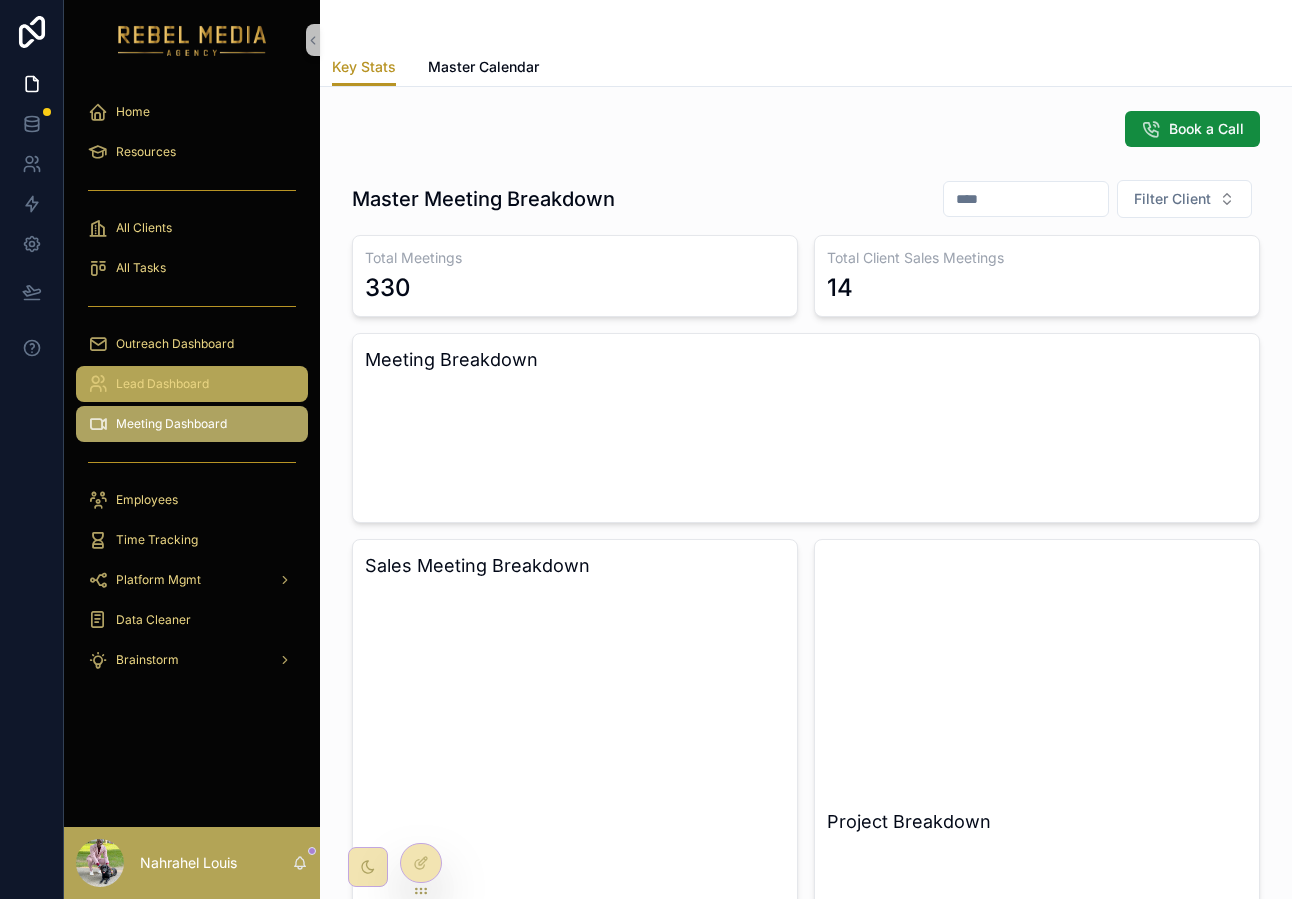 click on "Lead Dashboard" at bounding box center [162, 384] 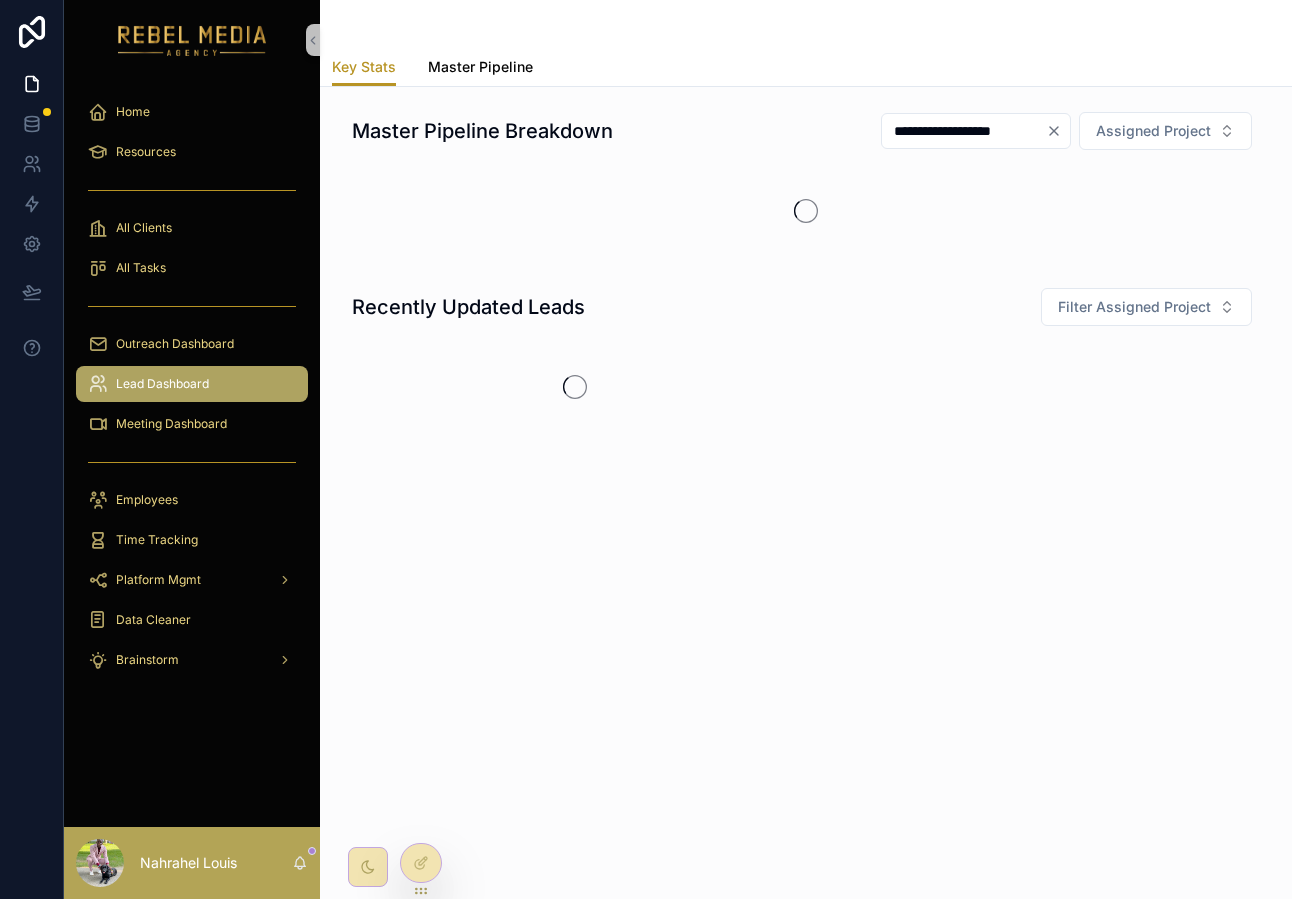 click on "Master Pipeline" at bounding box center (480, 67) 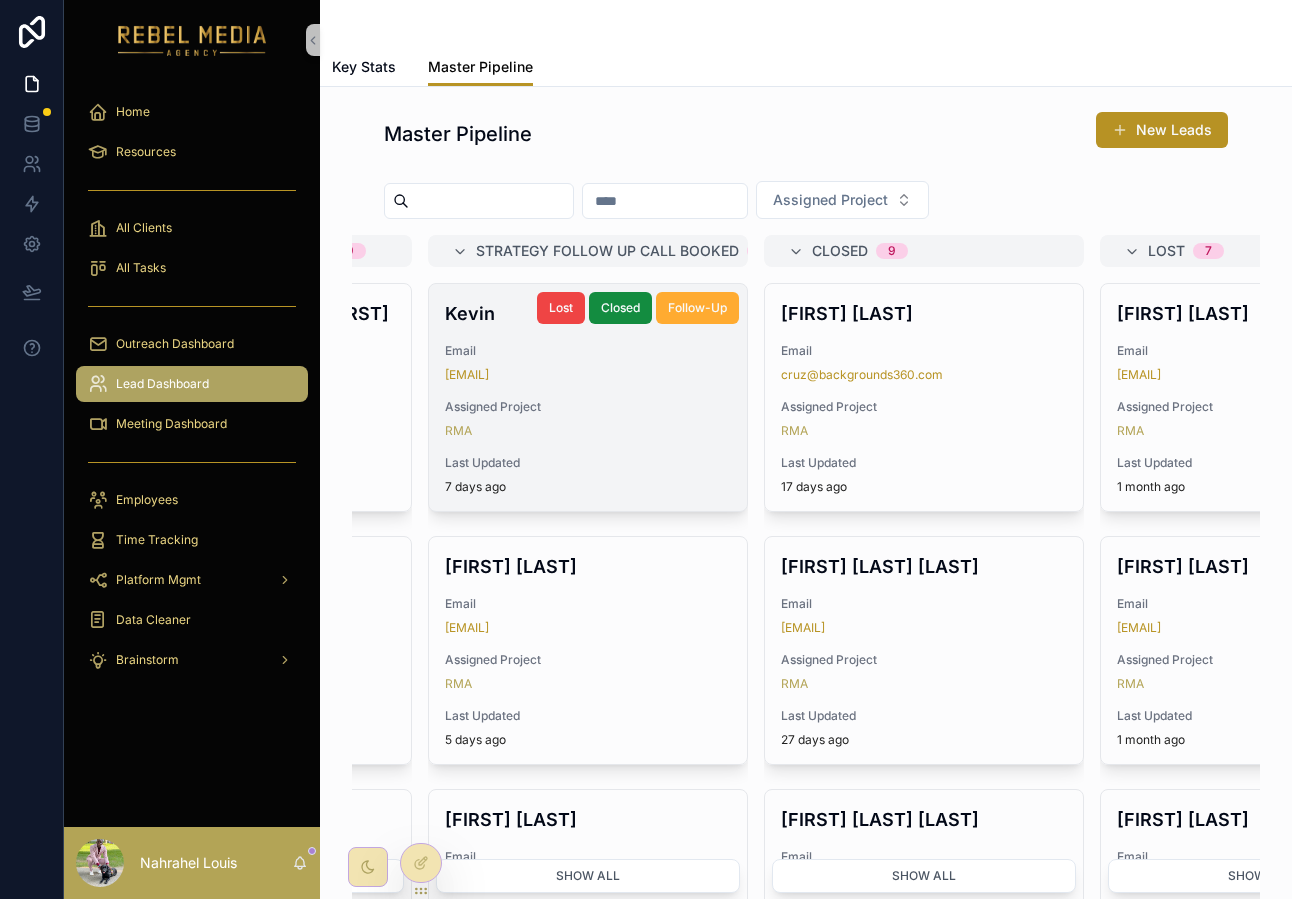 scroll, scrollTop: 0, scrollLeft: 1581, axis: horizontal 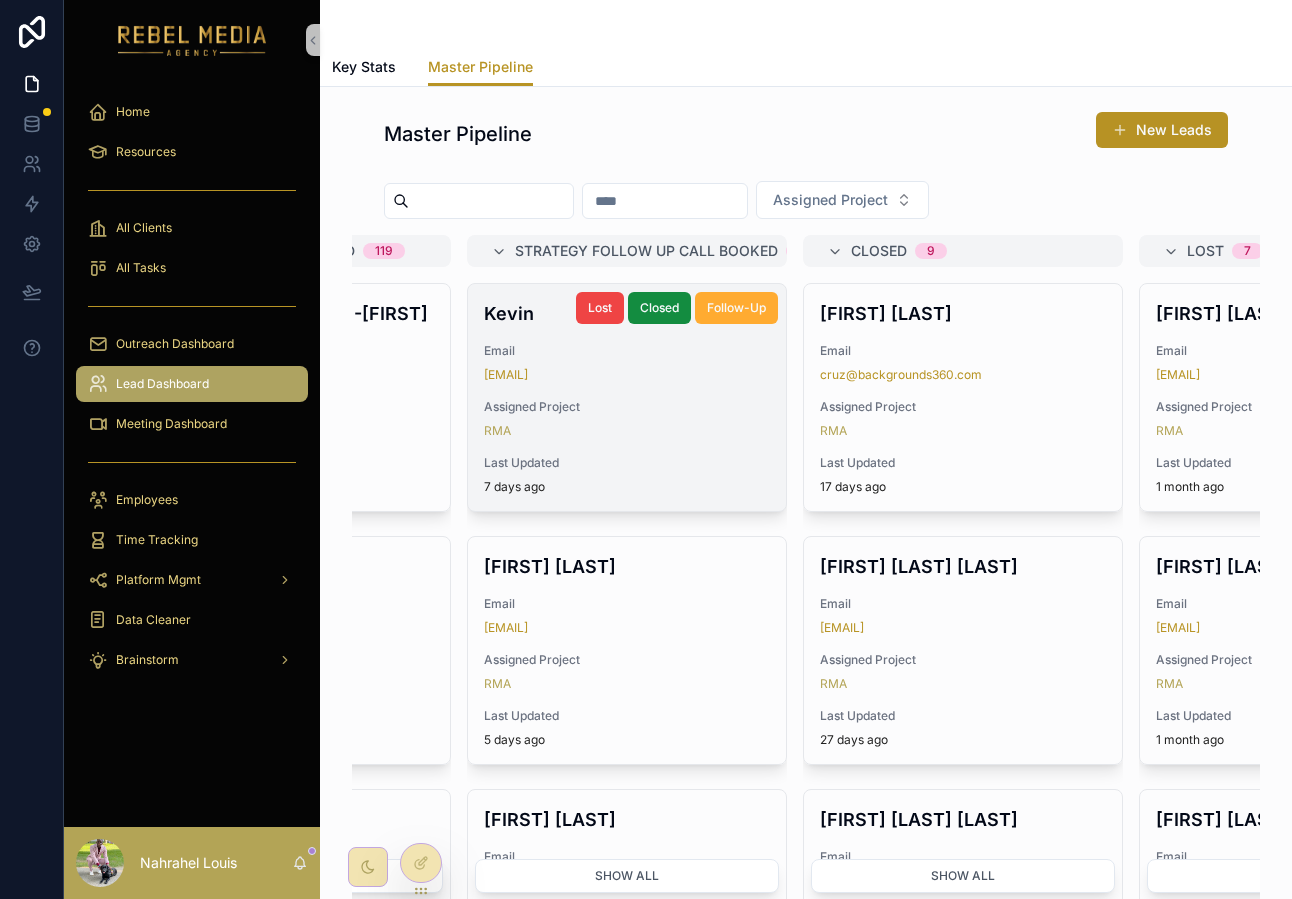 click on "[FIRST] [EMAIL] [FIRST] [EMAIL] [GENERAL] [GENERAL] [GENERAL] [GENERAL]" at bounding box center (627, 397) 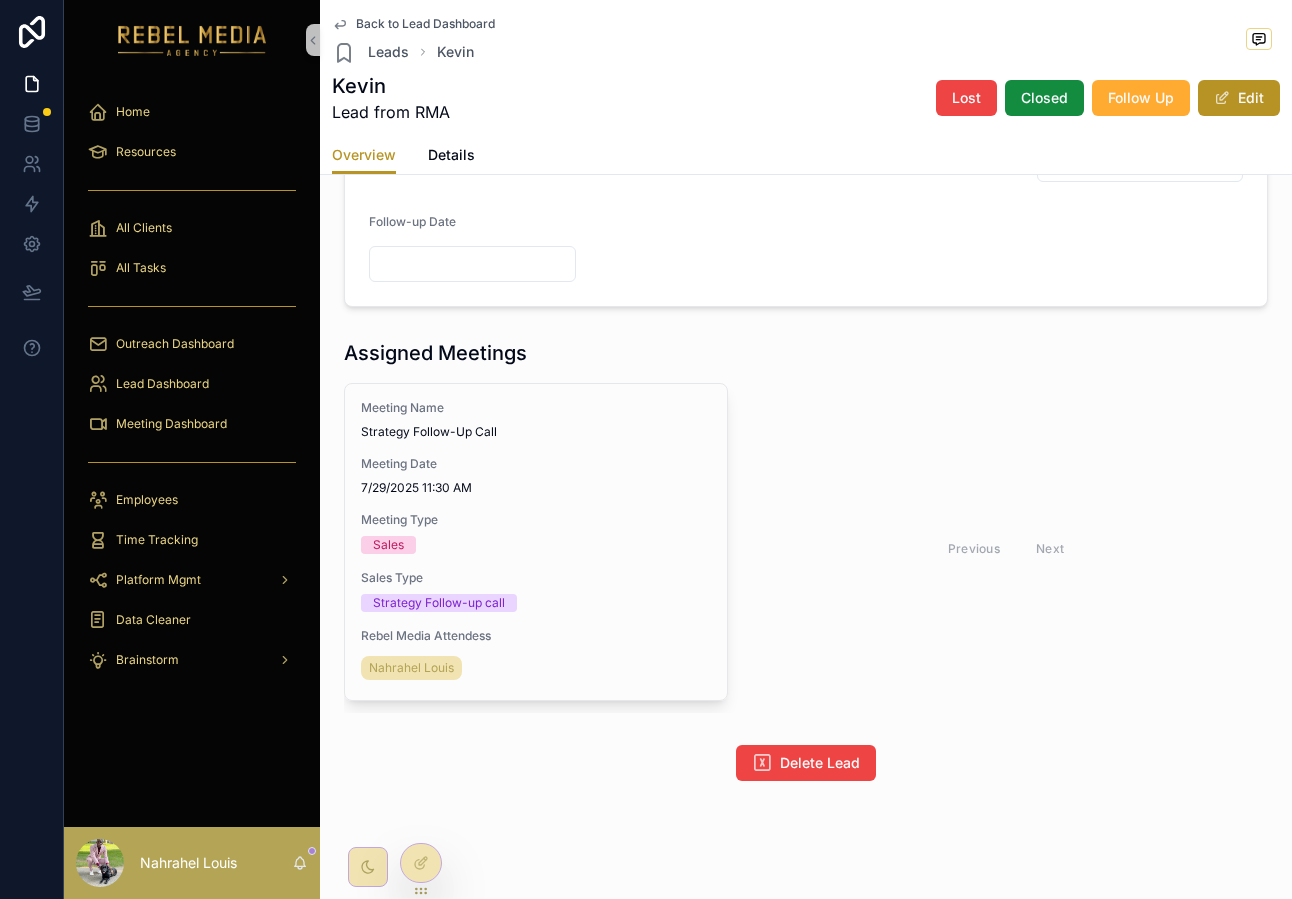 scroll, scrollTop: 995, scrollLeft: 0, axis: vertical 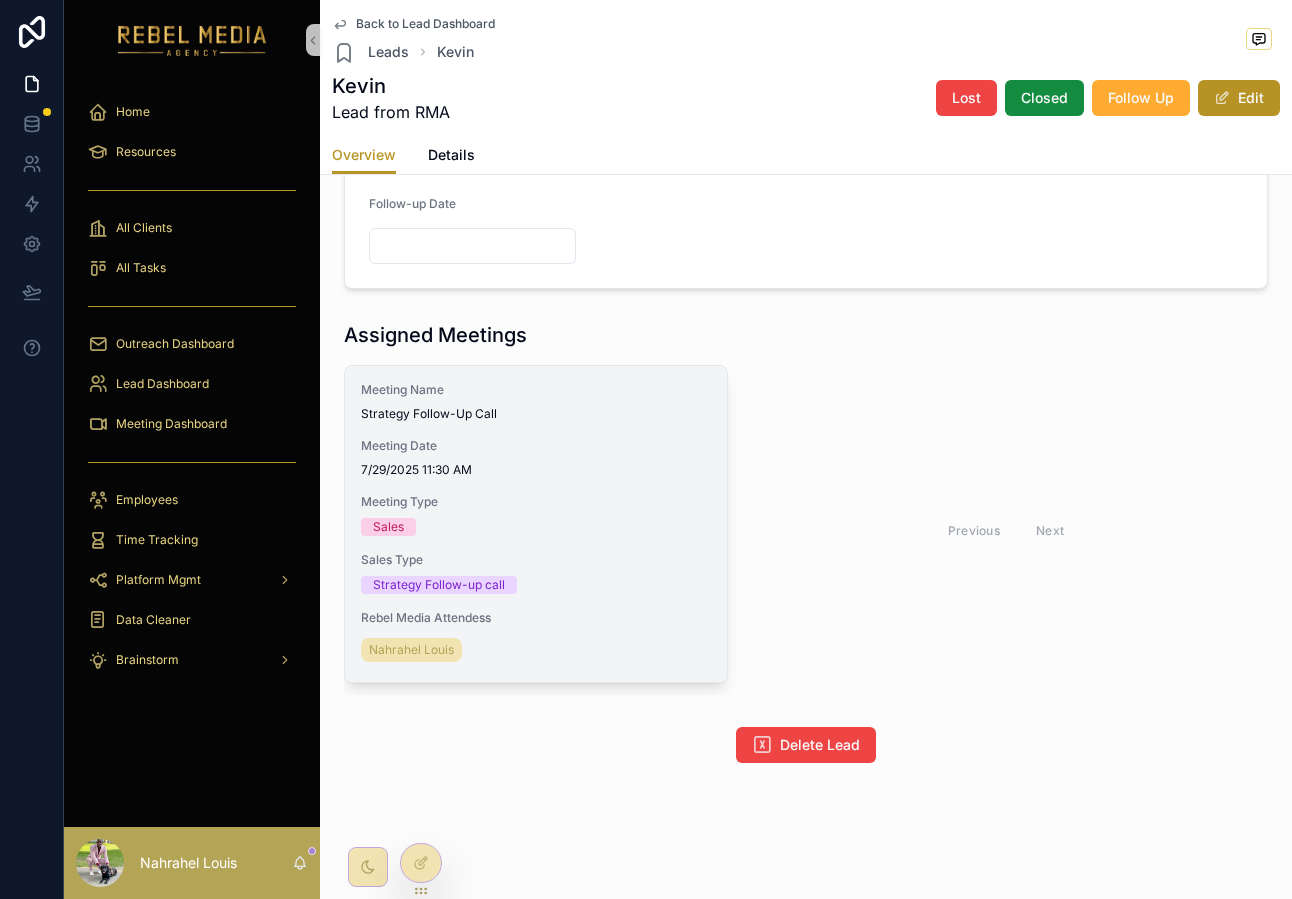 click on "[GENERAL] [LAST] [LAST] [GENERAL] [DATE] [TIME] [GENERAL] [GENERAL] [GENERAL] [GENERAL] [GENERAL] [GENERAL] [FIRST] [LAST]" at bounding box center (536, 524) 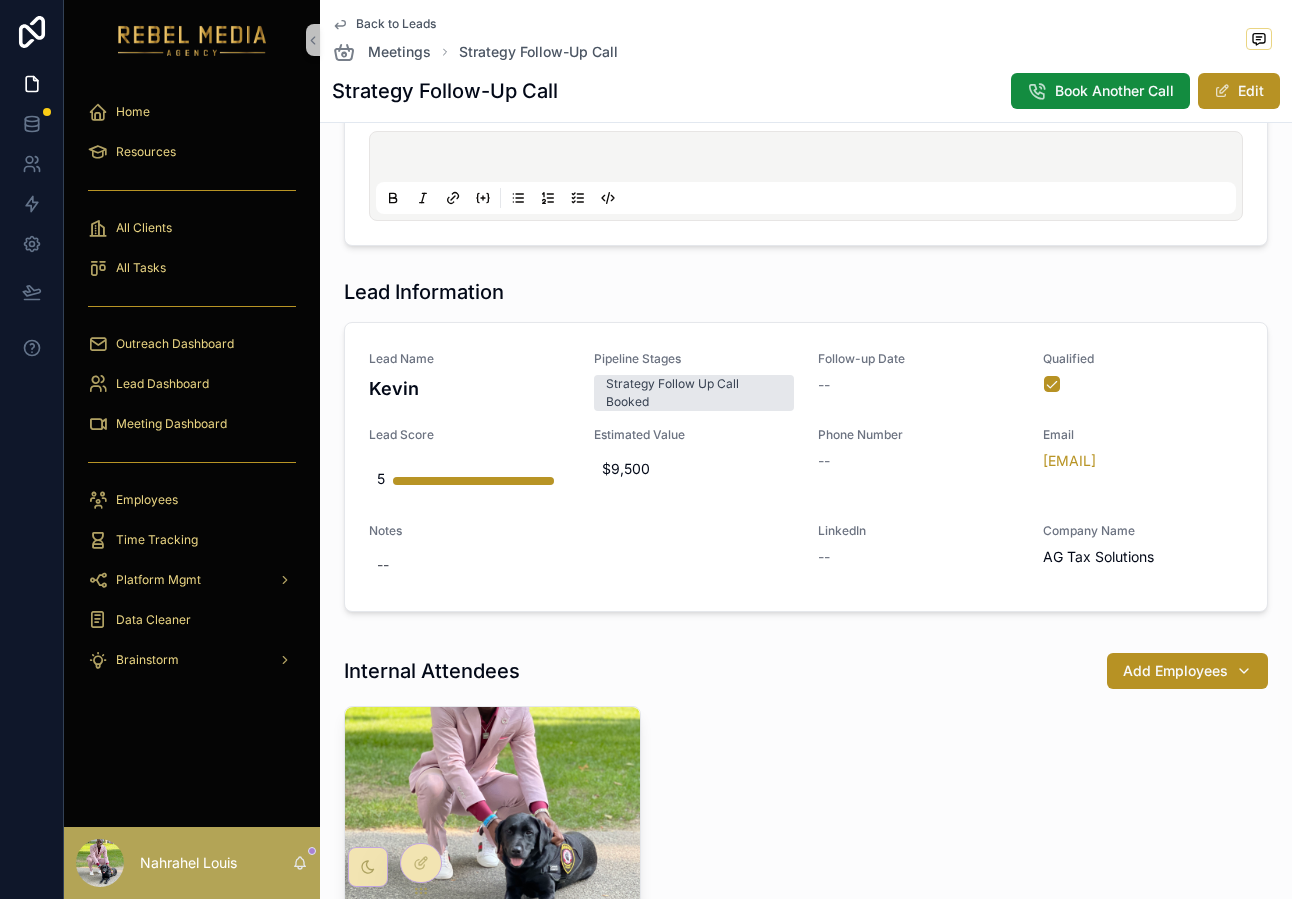 scroll, scrollTop: 0, scrollLeft: 0, axis: both 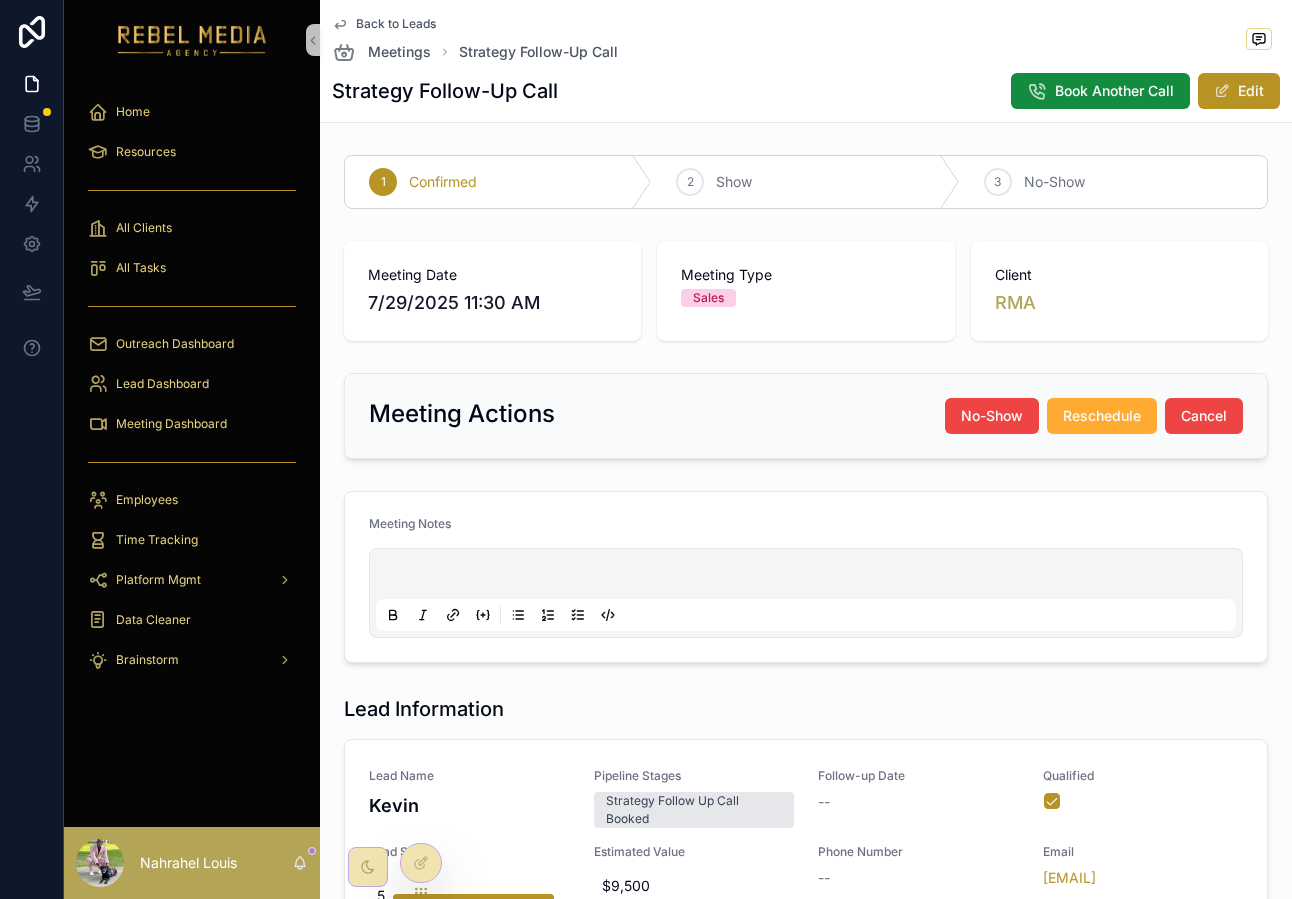 click on "Back to Leads" at bounding box center [396, 24] 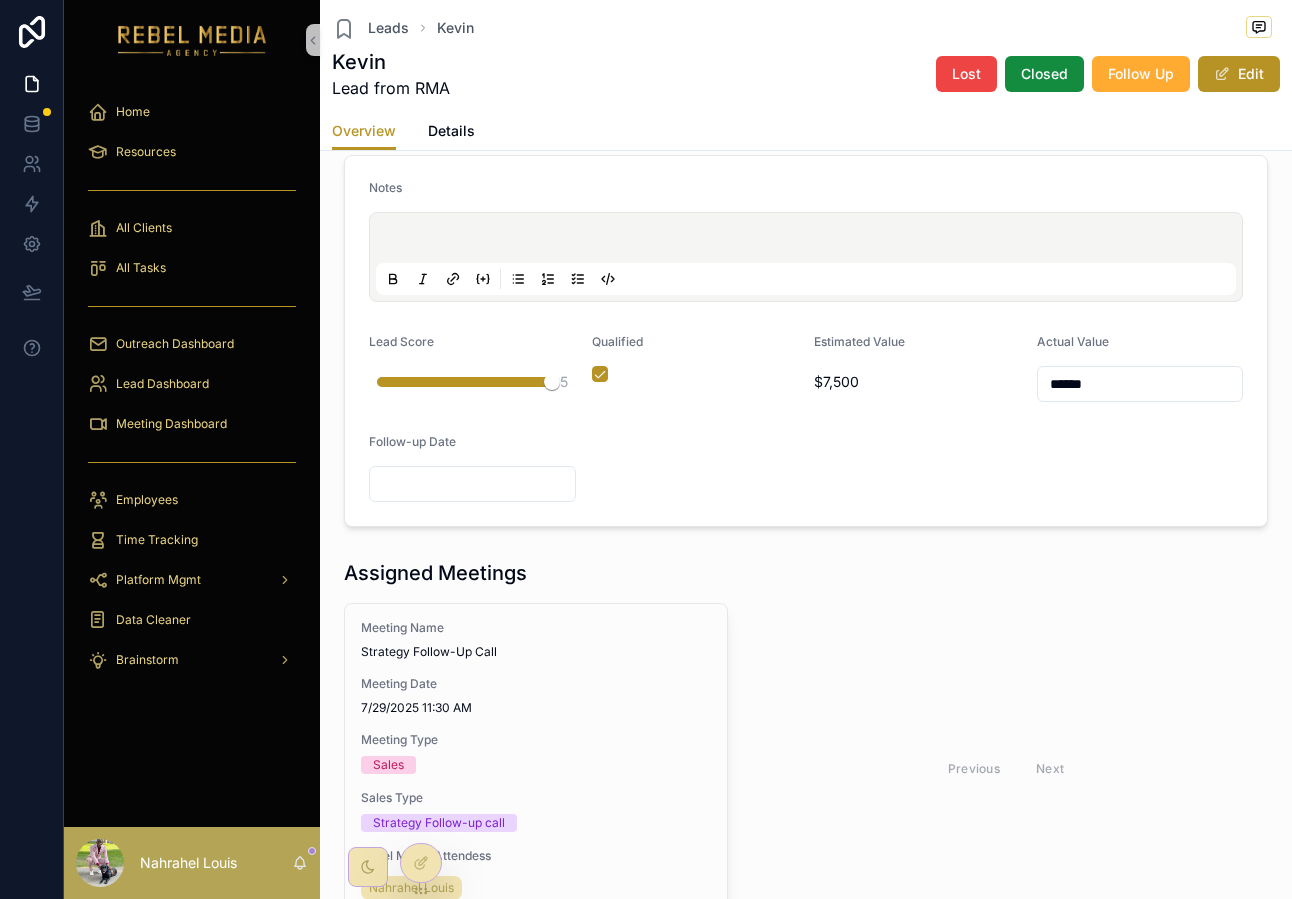 scroll, scrollTop: 929, scrollLeft: 0, axis: vertical 